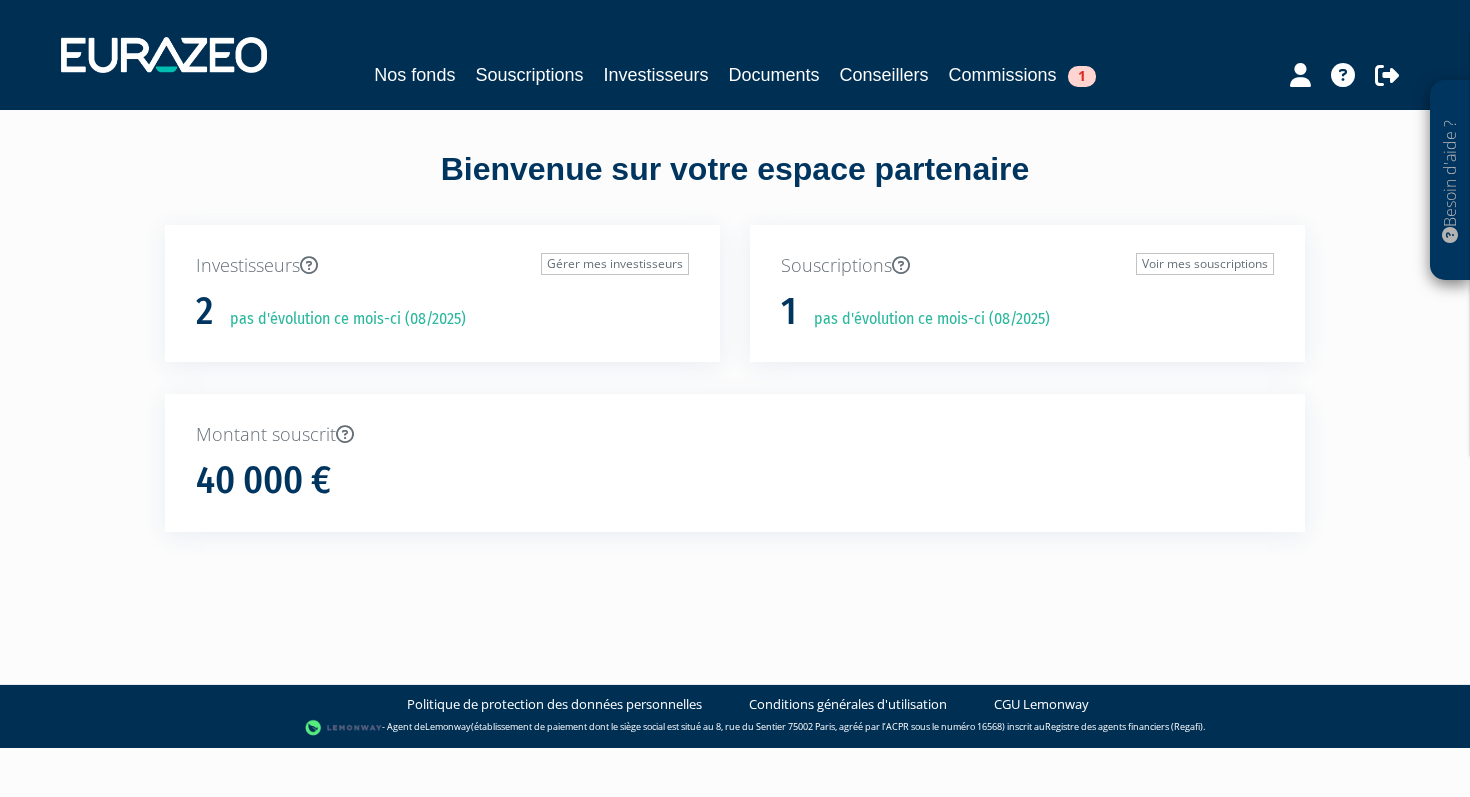 scroll, scrollTop: 0, scrollLeft: 0, axis: both 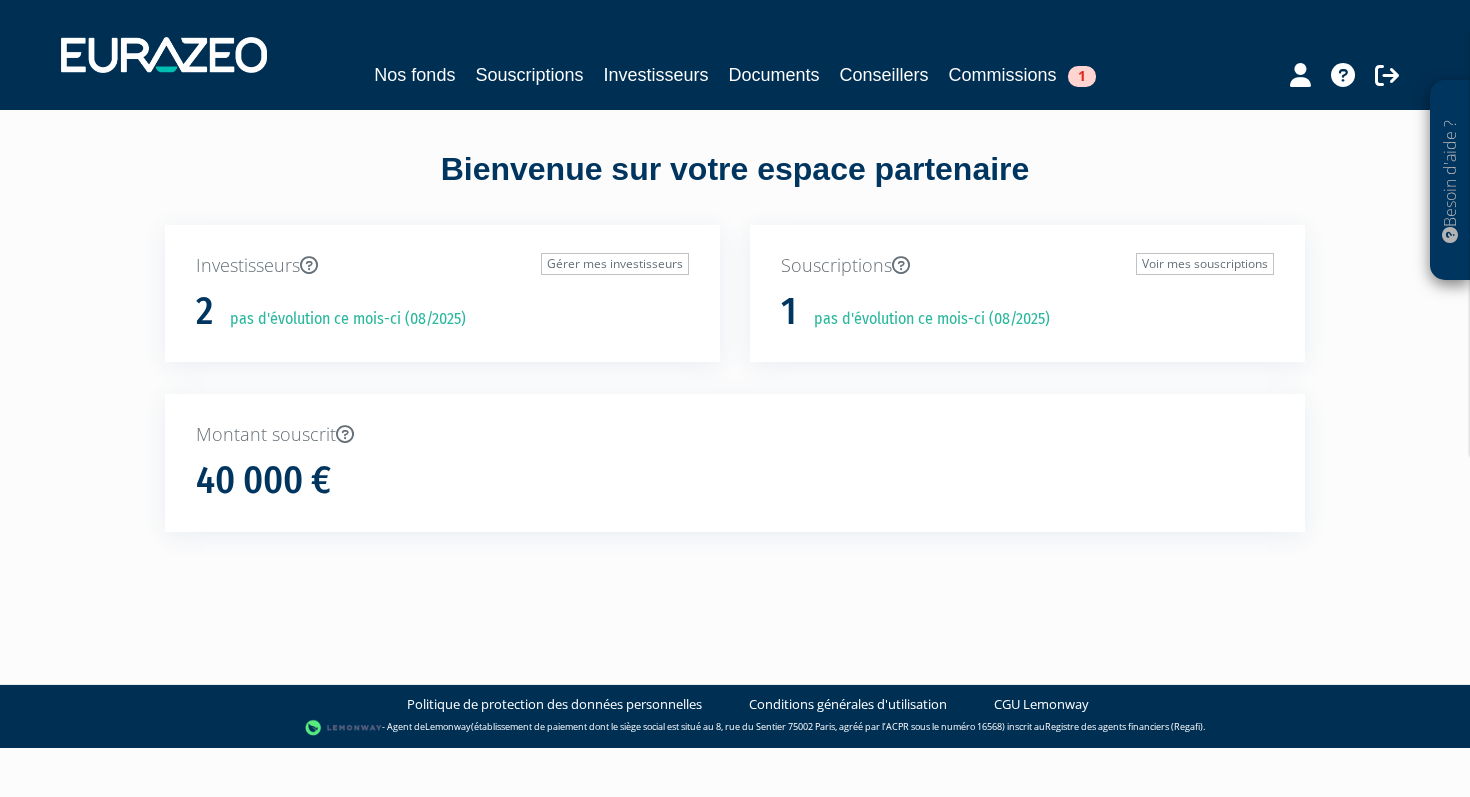 click on "Nos fonds Souscriptions  Investisseurs Documents Conseillers Commissions  1" at bounding box center [735, 55] 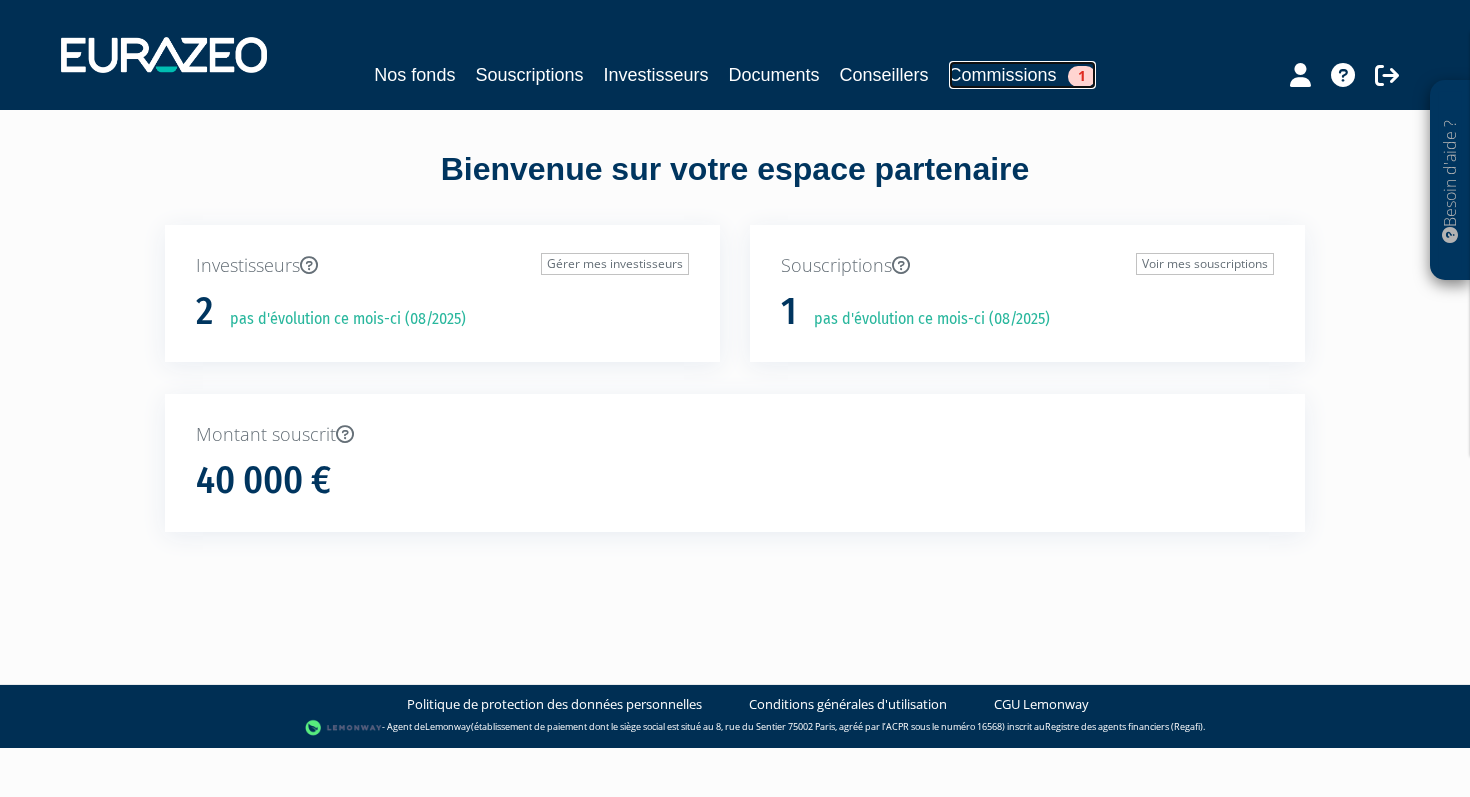 click on "Commissions  1" at bounding box center (1022, 75) 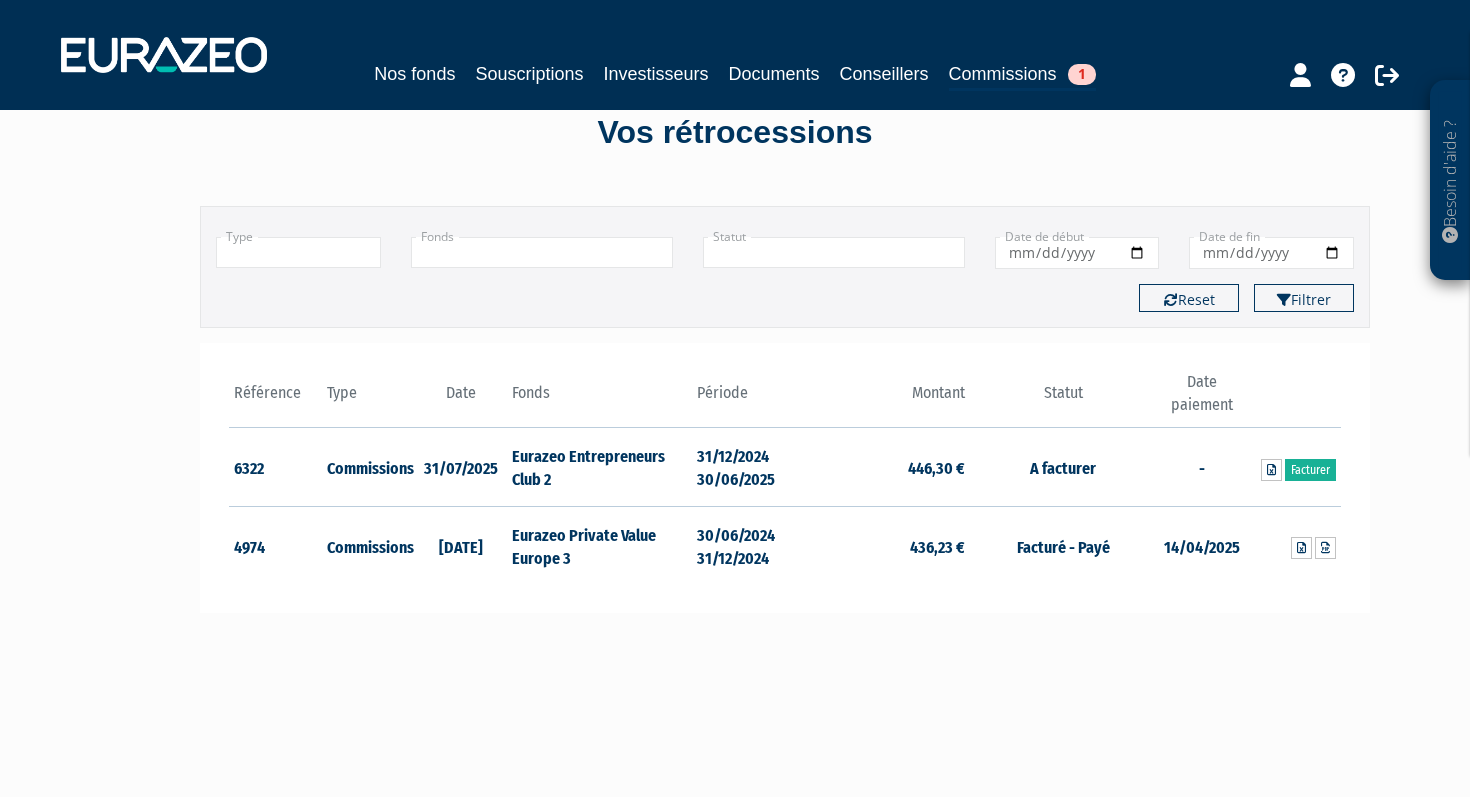 scroll, scrollTop: 0, scrollLeft: 0, axis: both 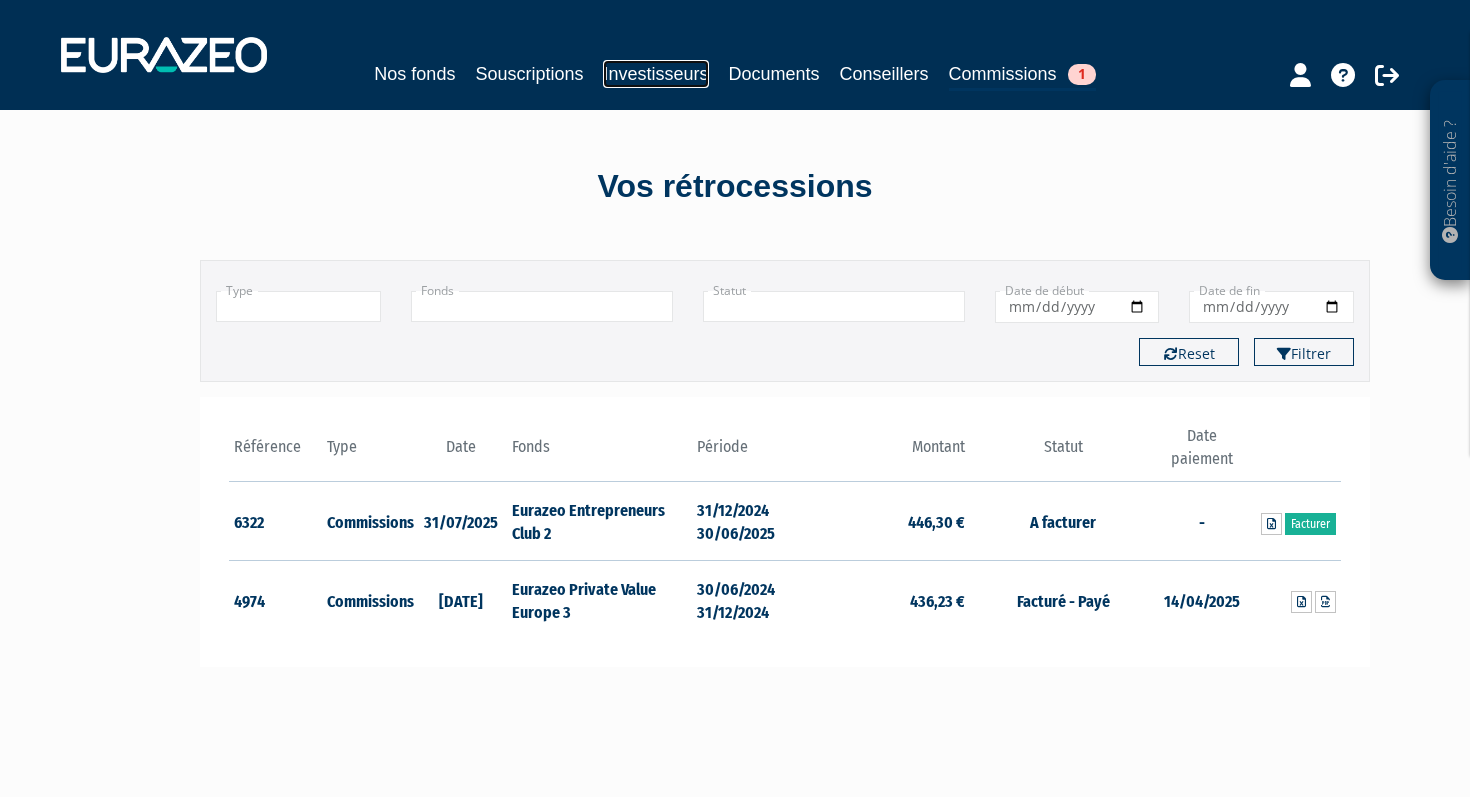 click on "Investisseurs" at bounding box center [655, 74] 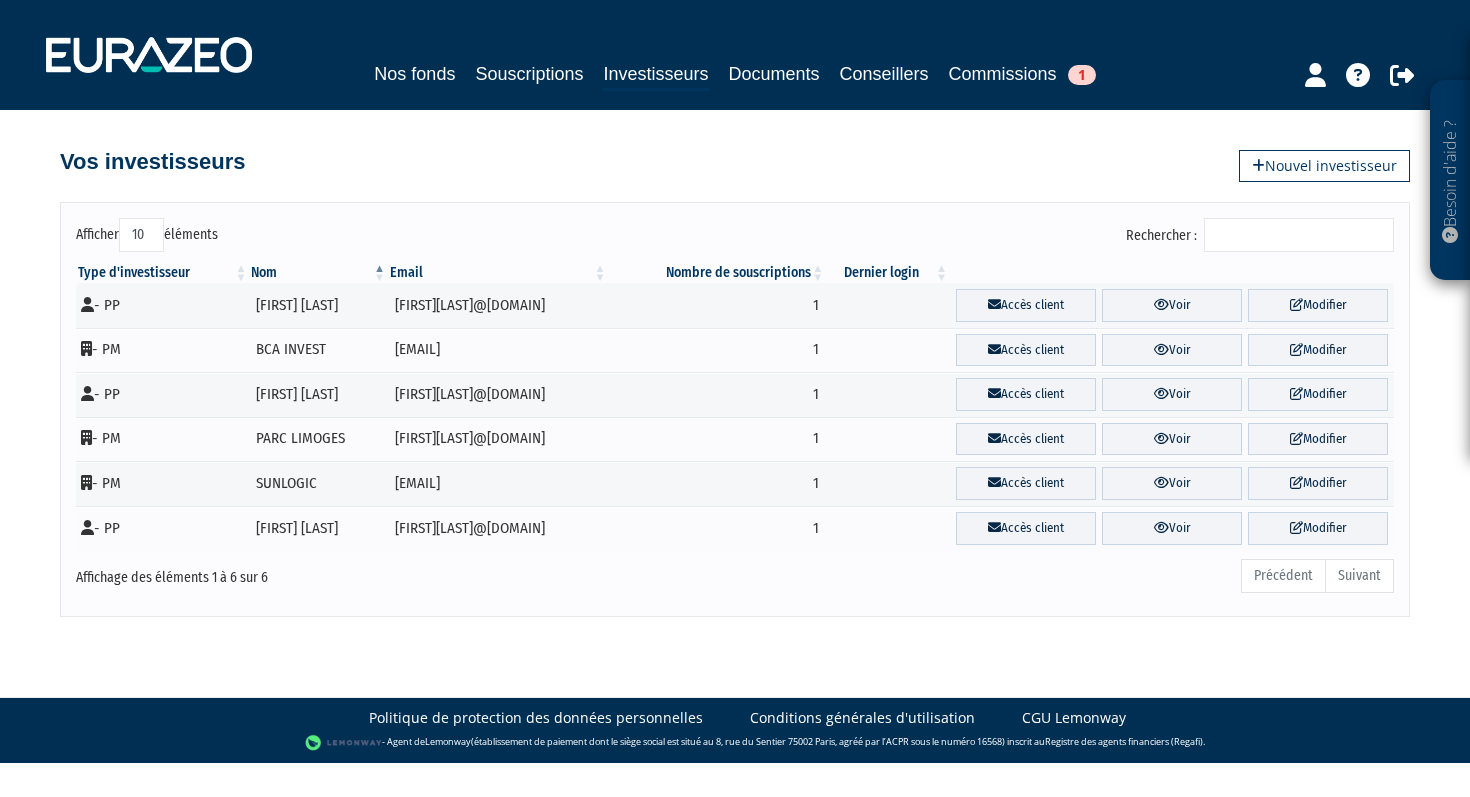 scroll, scrollTop: 0, scrollLeft: 0, axis: both 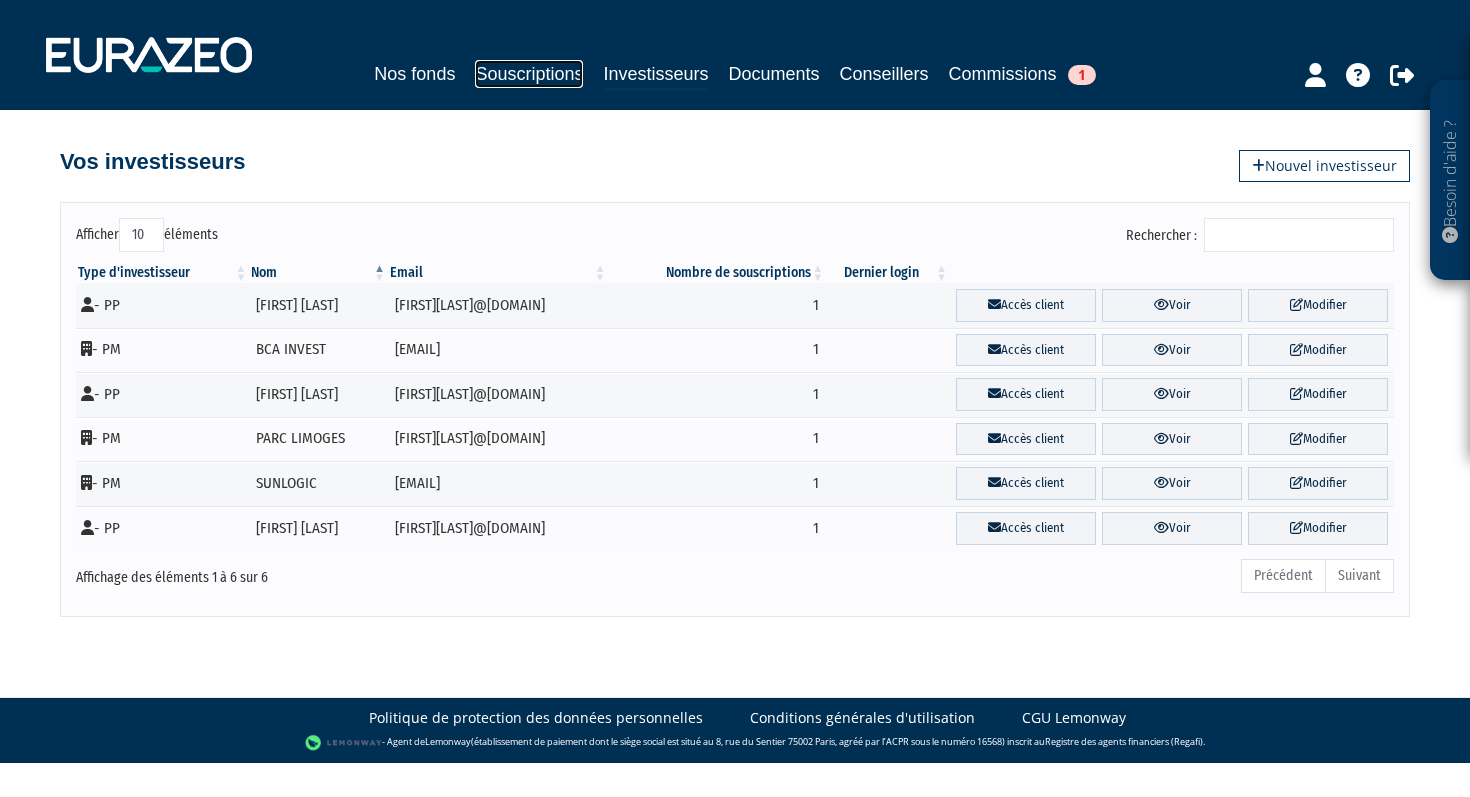 click on "Souscriptions" at bounding box center (529, 74) 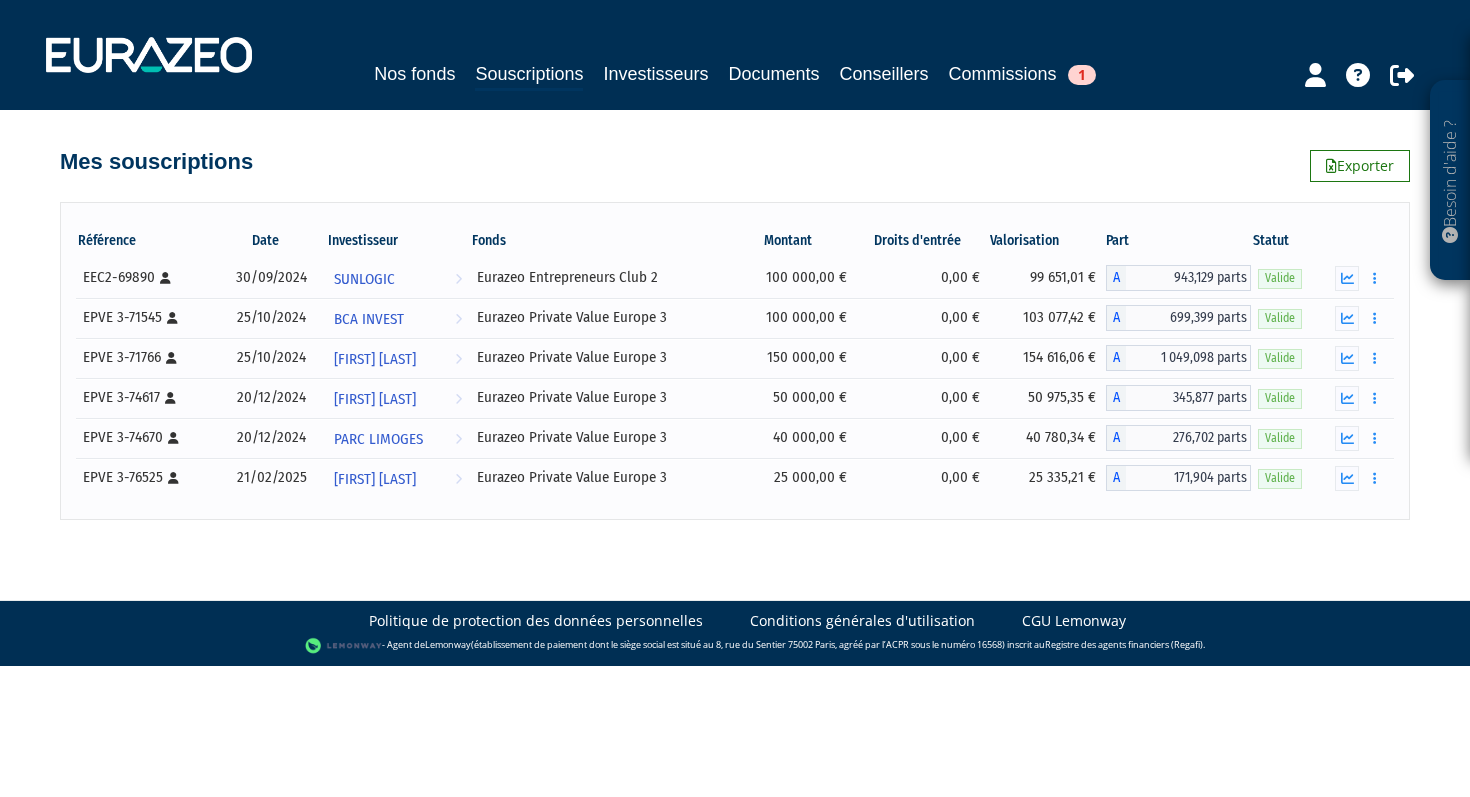 scroll, scrollTop: 0, scrollLeft: 0, axis: both 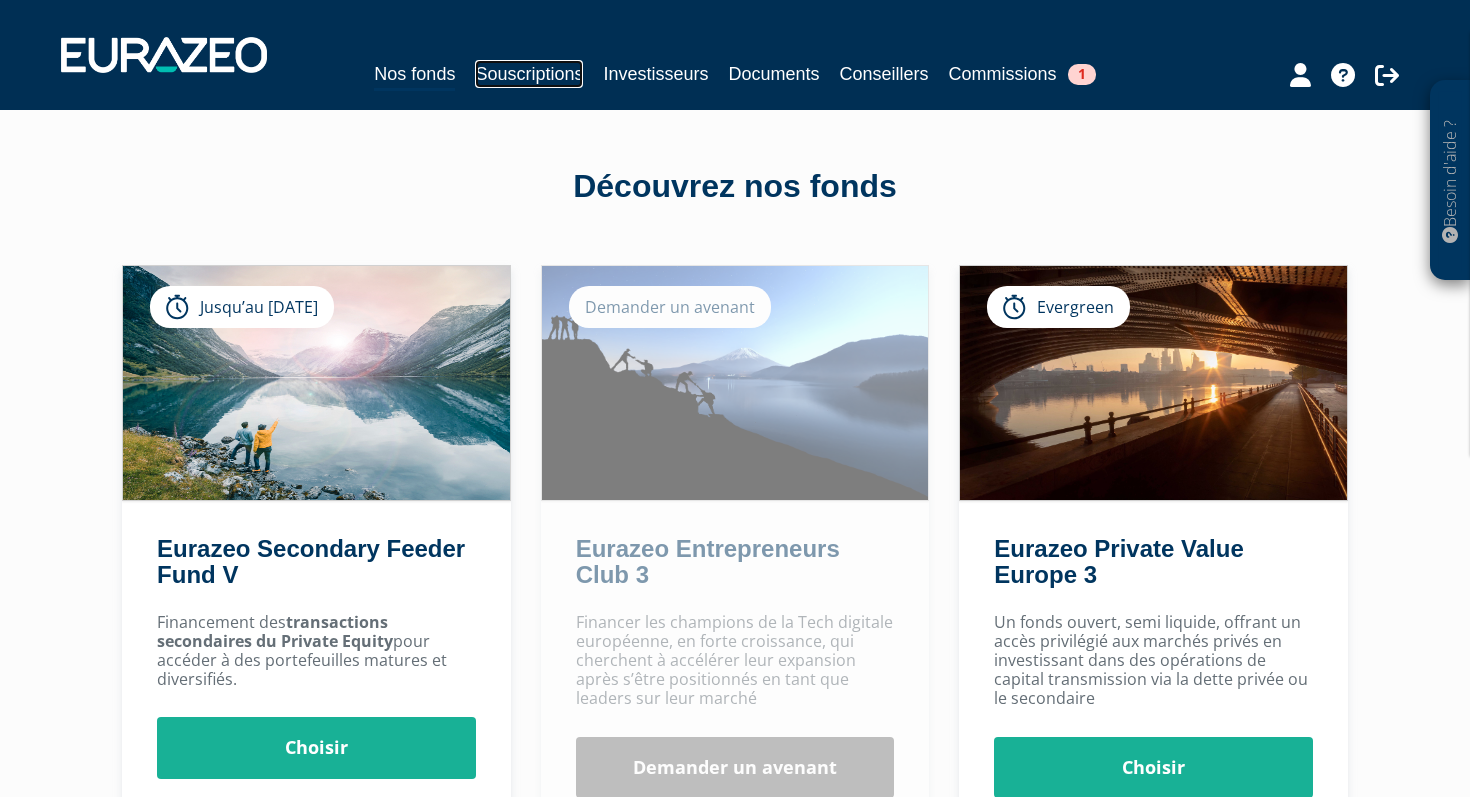 click on "Souscriptions" at bounding box center (529, 74) 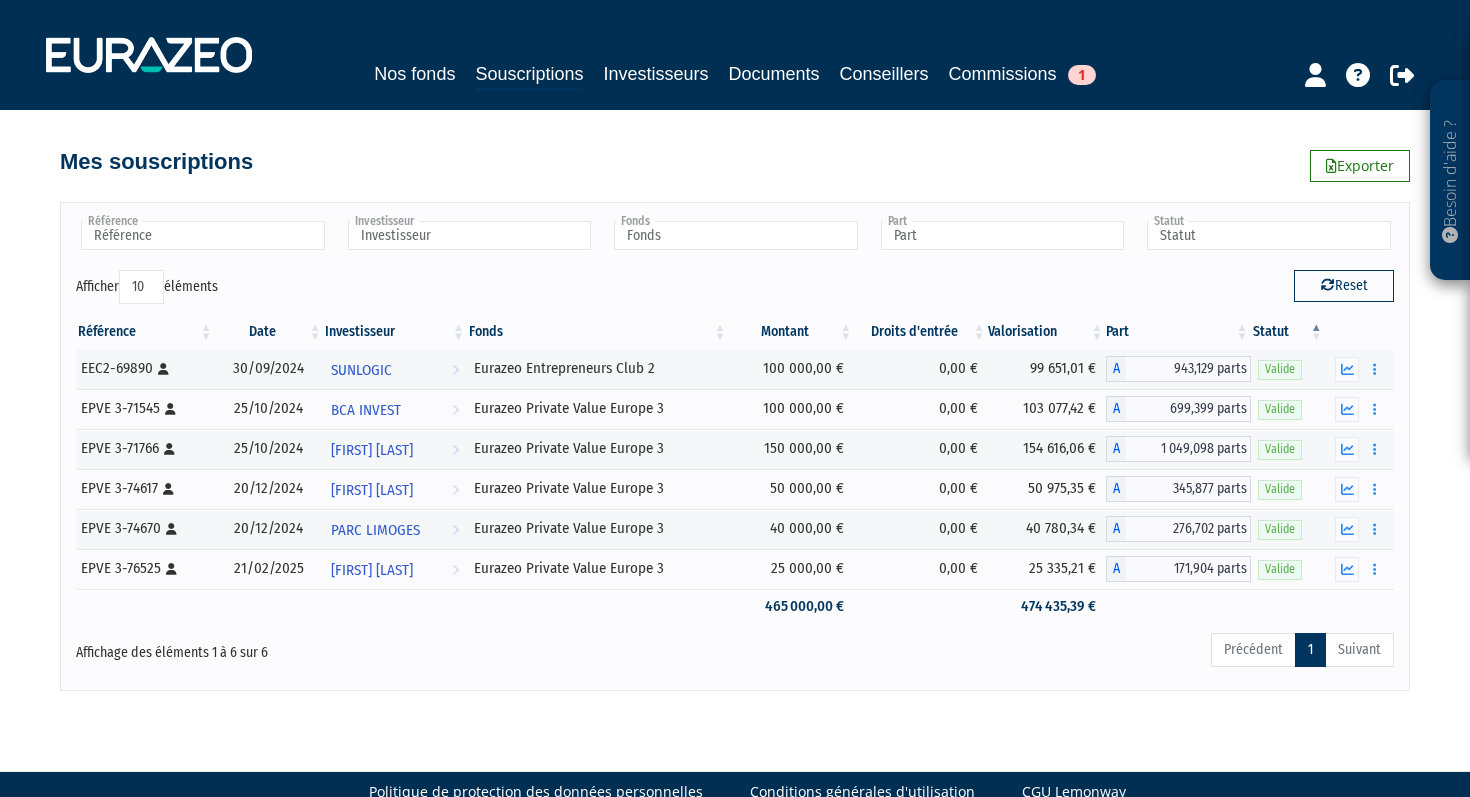 scroll, scrollTop: 0, scrollLeft: 0, axis: both 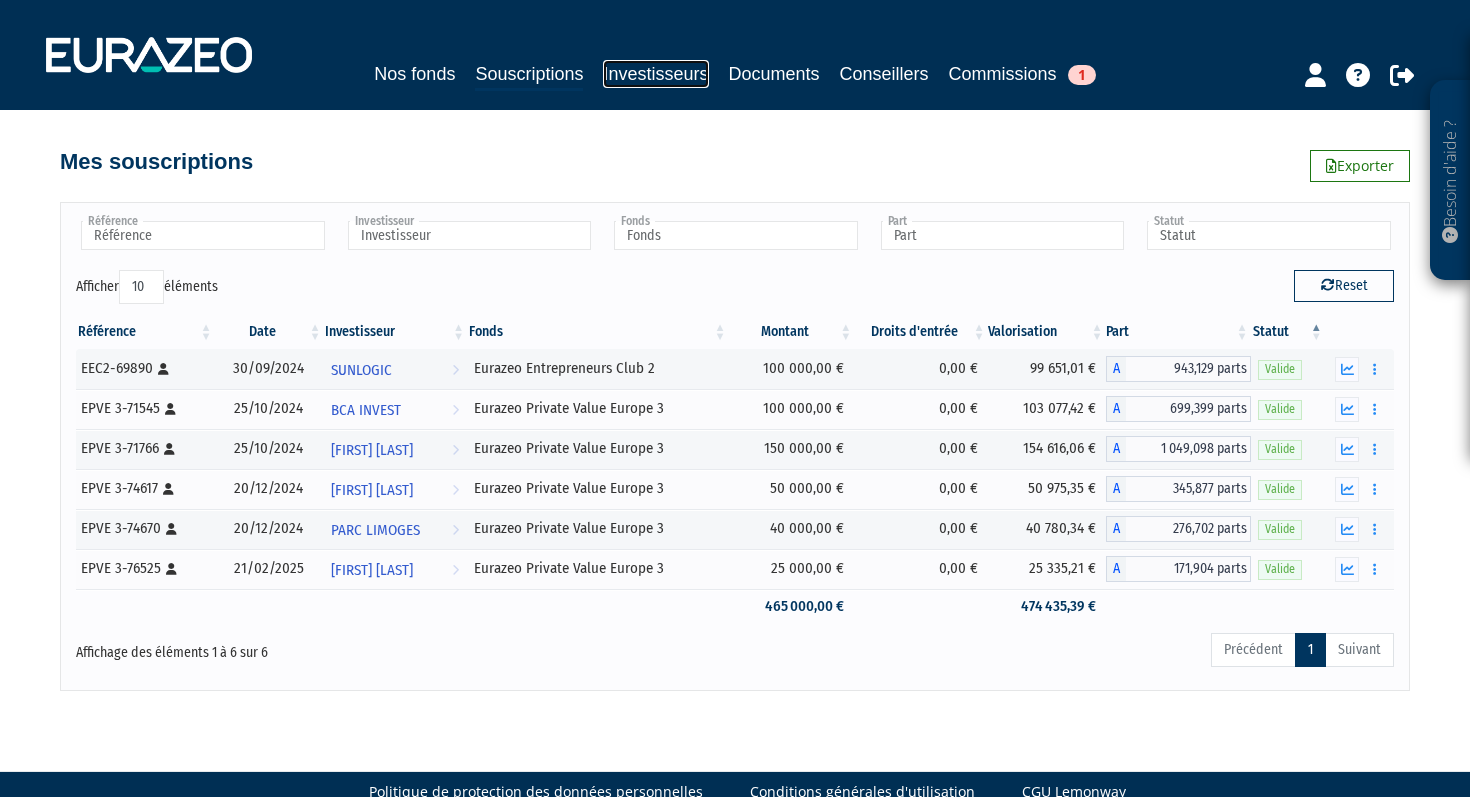 click on "Investisseurs" at bounding box center [655, 74] 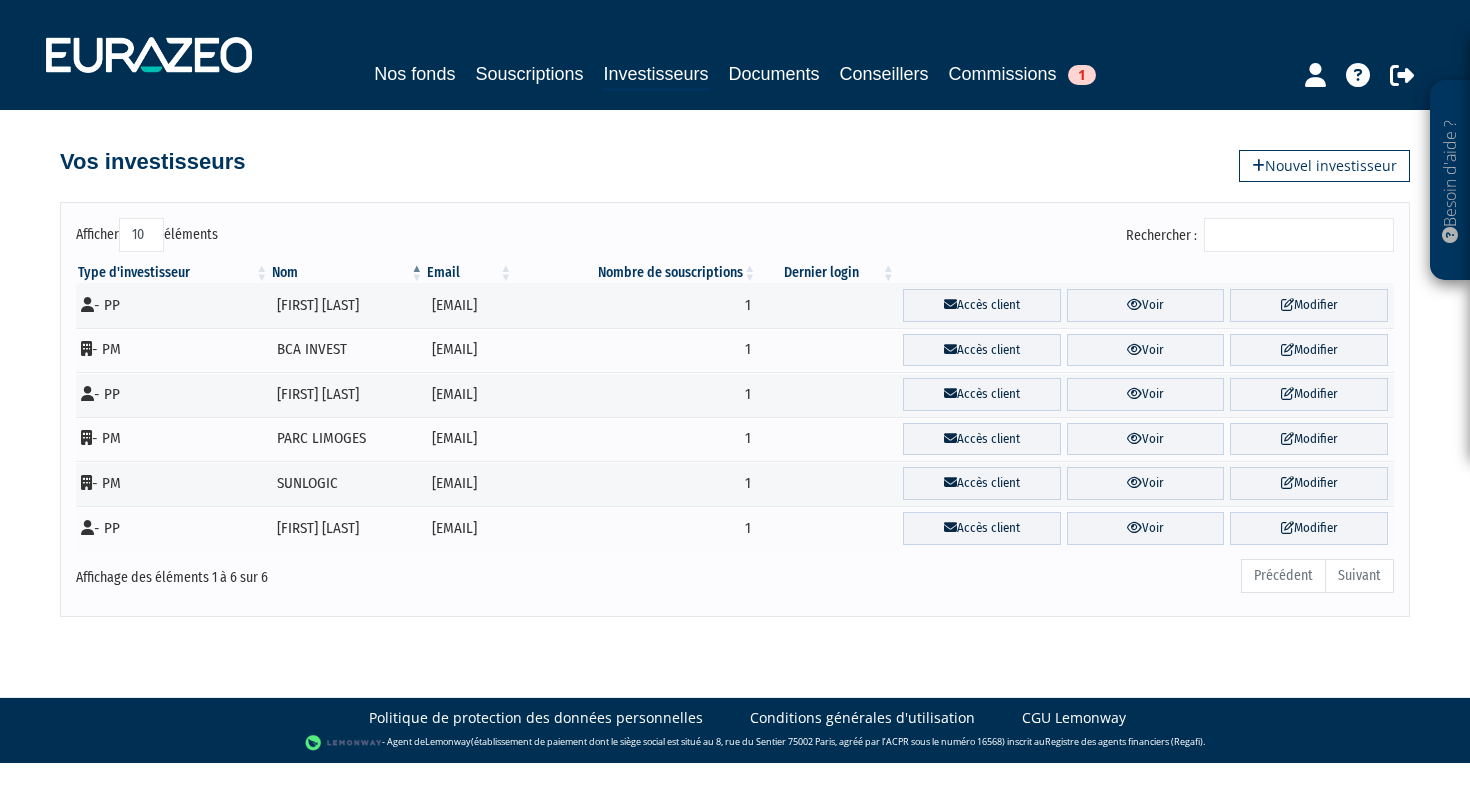scroll, scrollTop: 0, scrollLeft: 0, axis: both 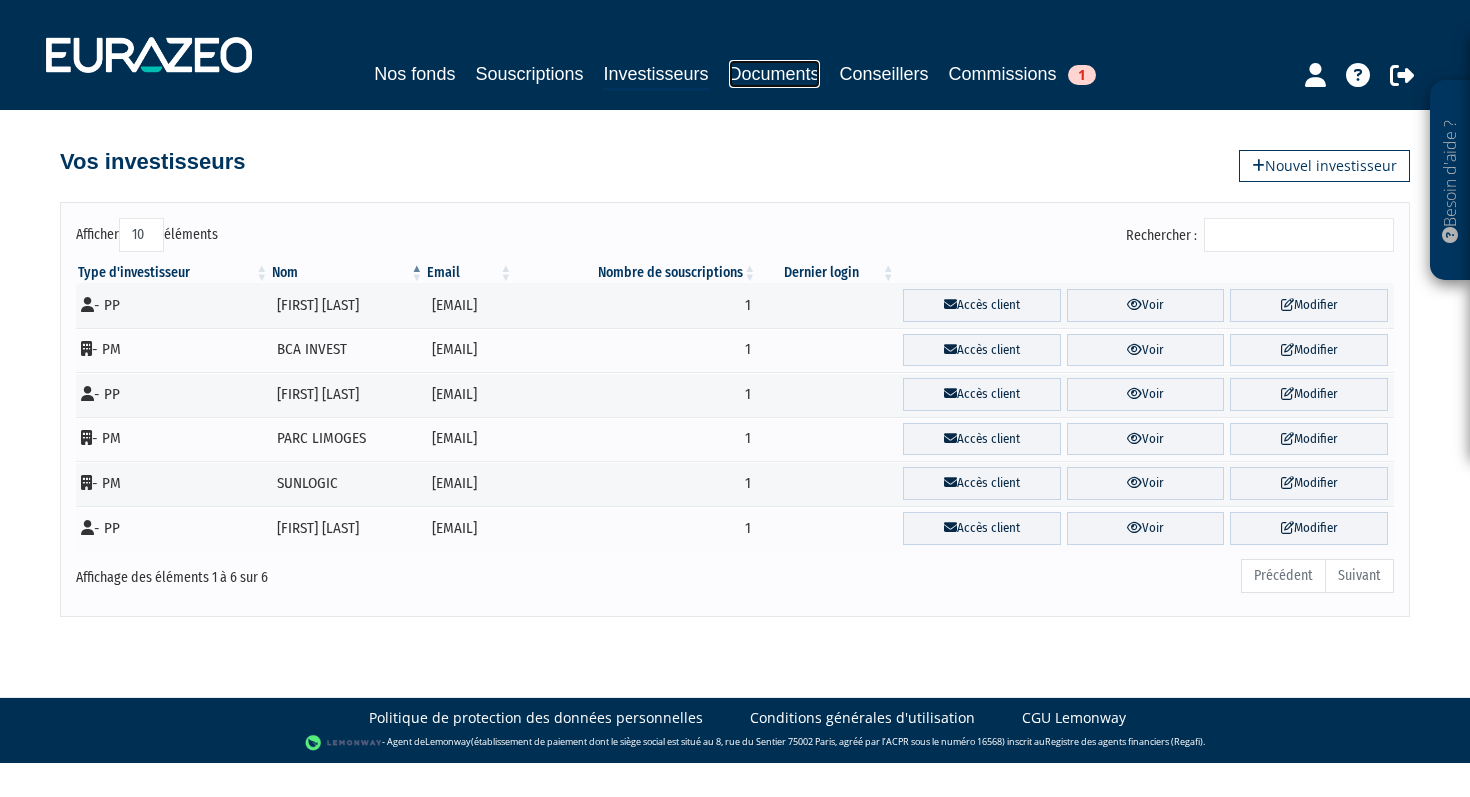 click on "Documents" at bounding box center (774, 74) 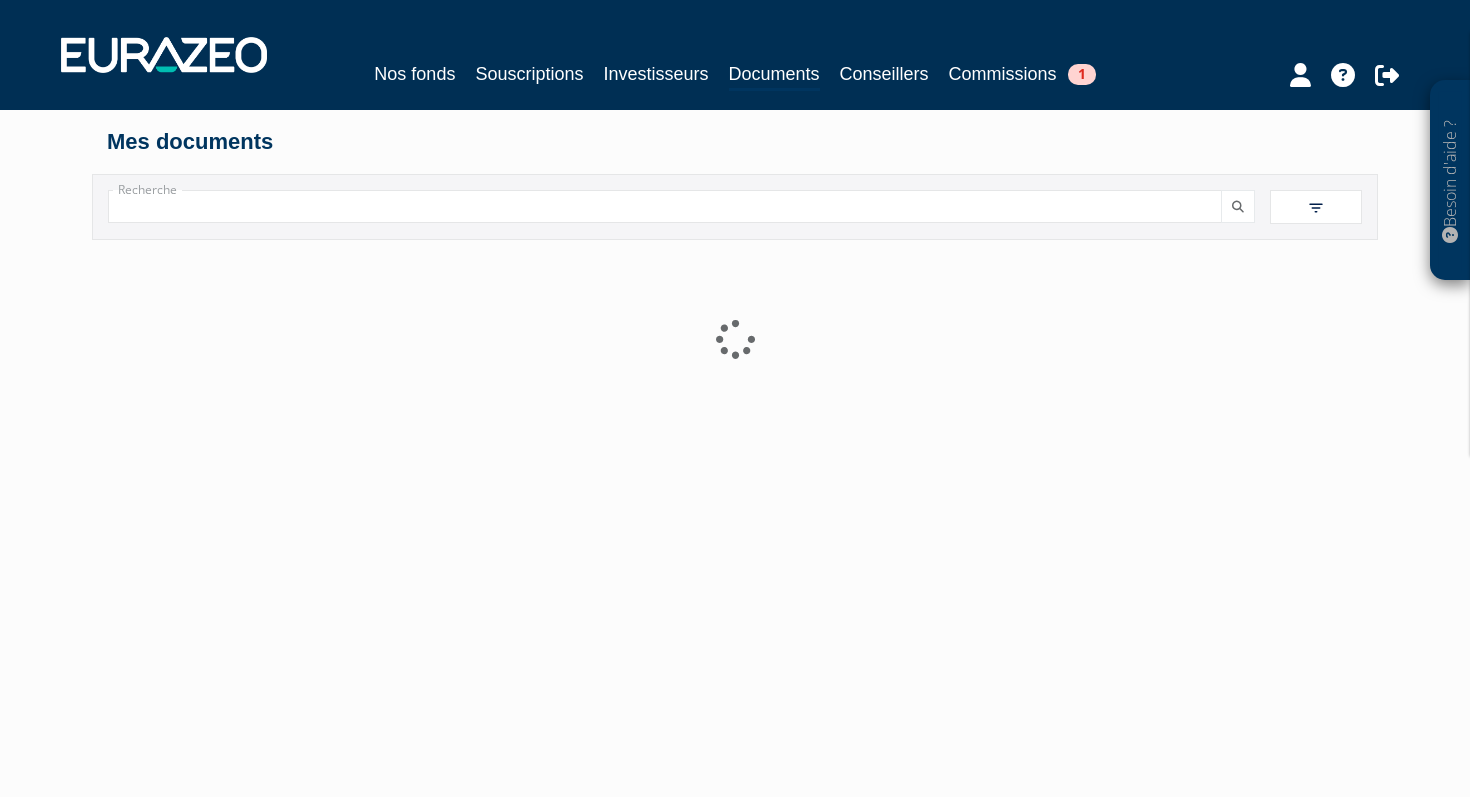 scroll, scrollTop: 0, scrollLeft: 0, axis: both 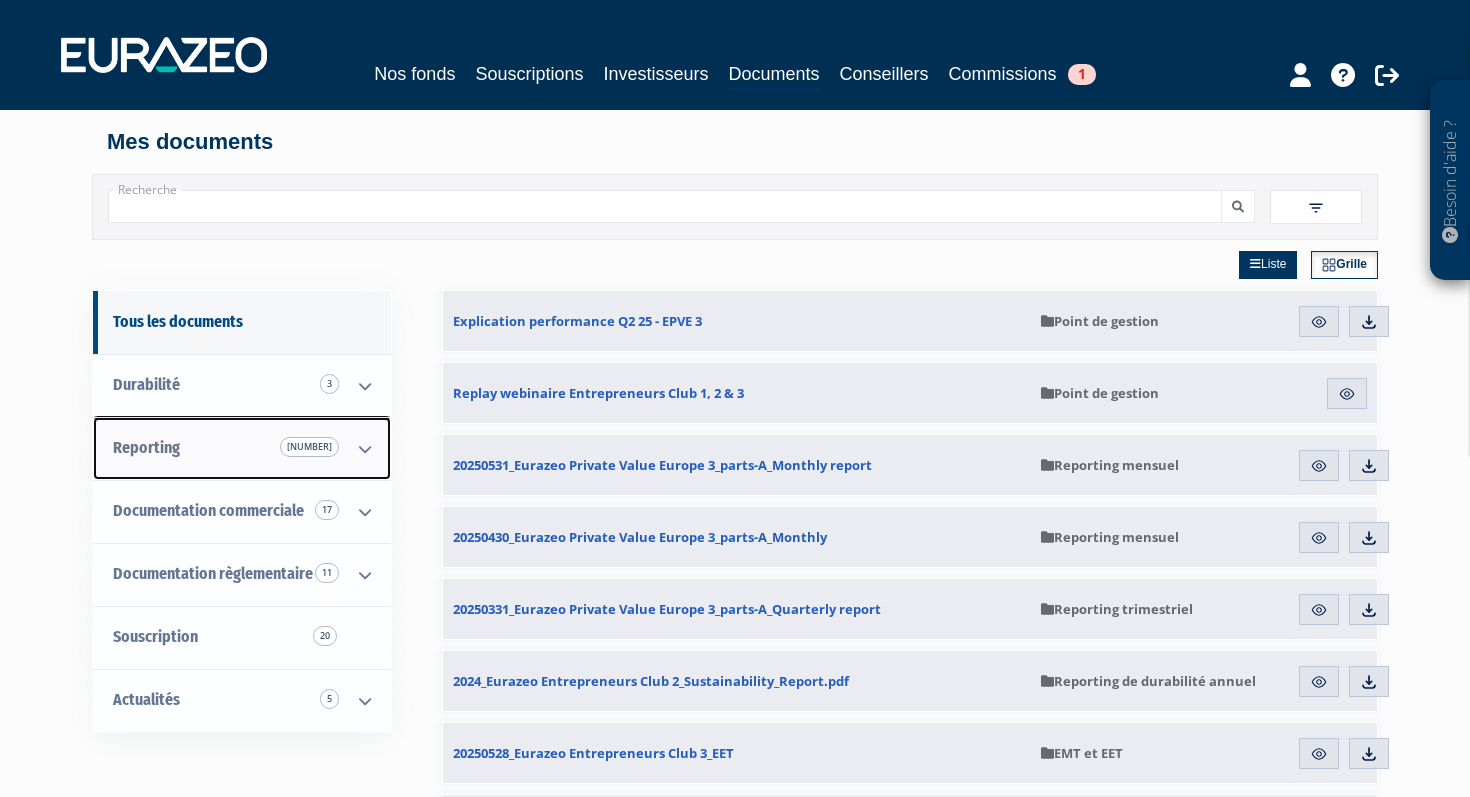 click on "Reporting
153" at bounding box center [242, 448] 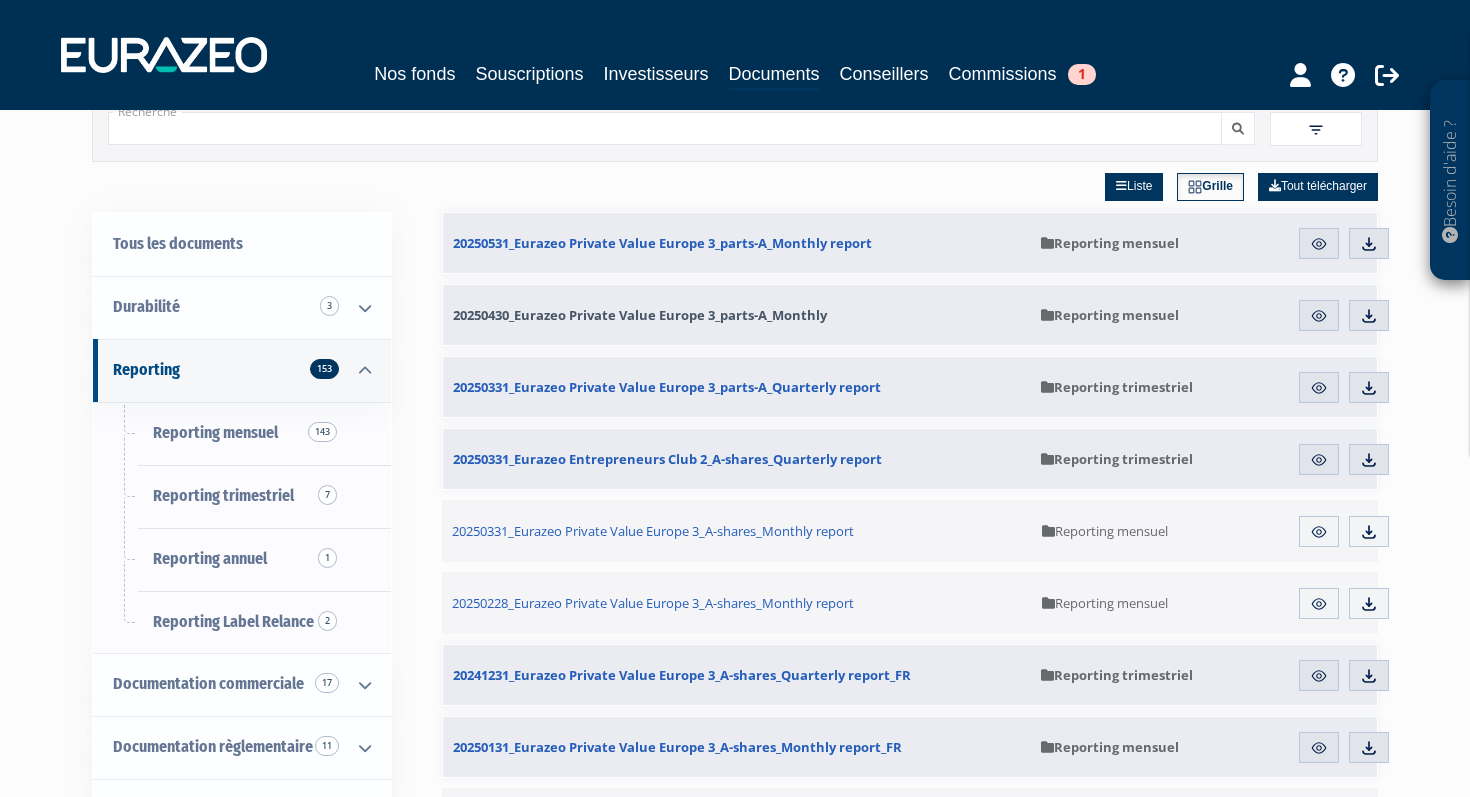 scroll, scrollTop: 75, scrollLeft: 0, axis: vertical 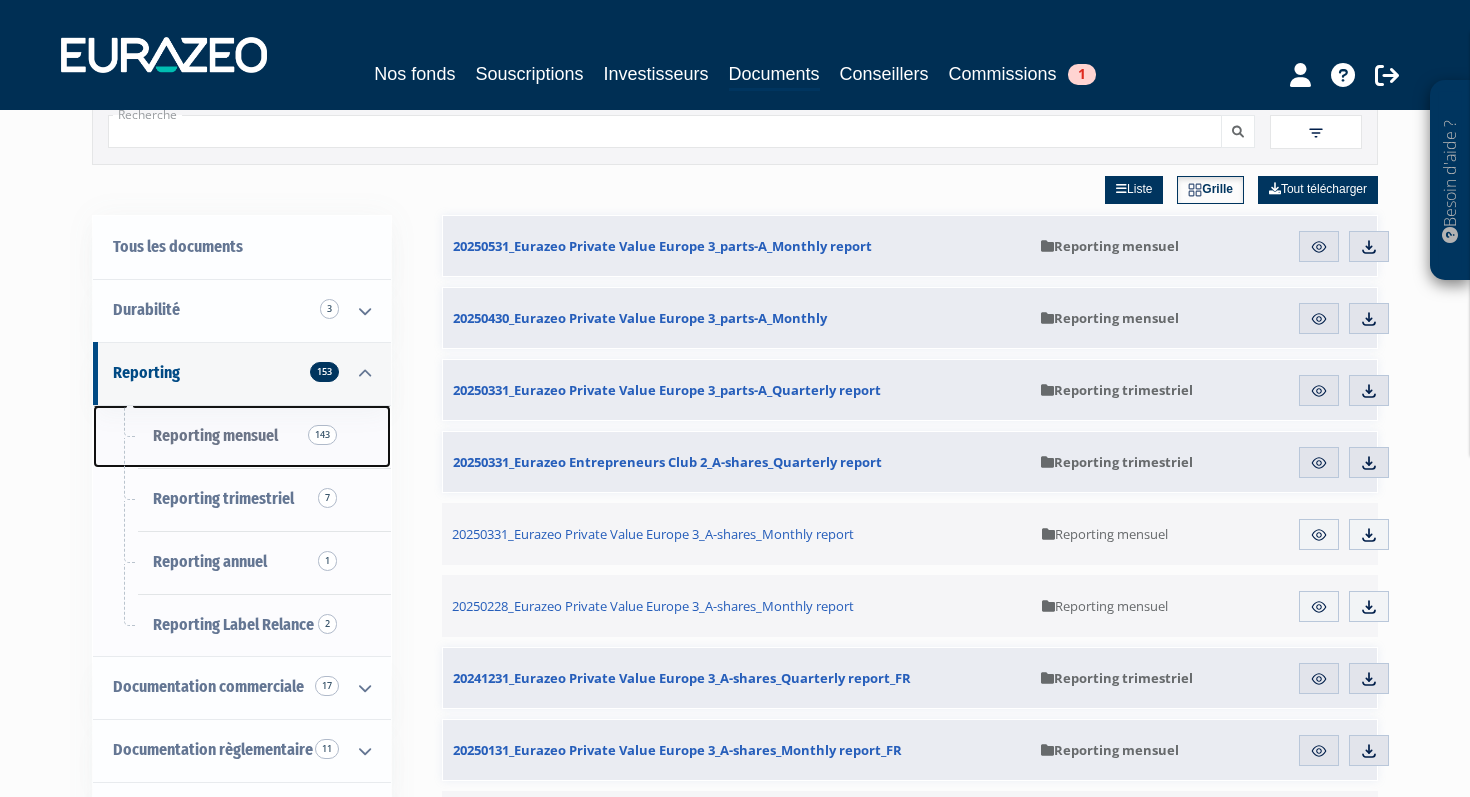 click on "Reporting mensuel
143" at bounding box center (215, 435) 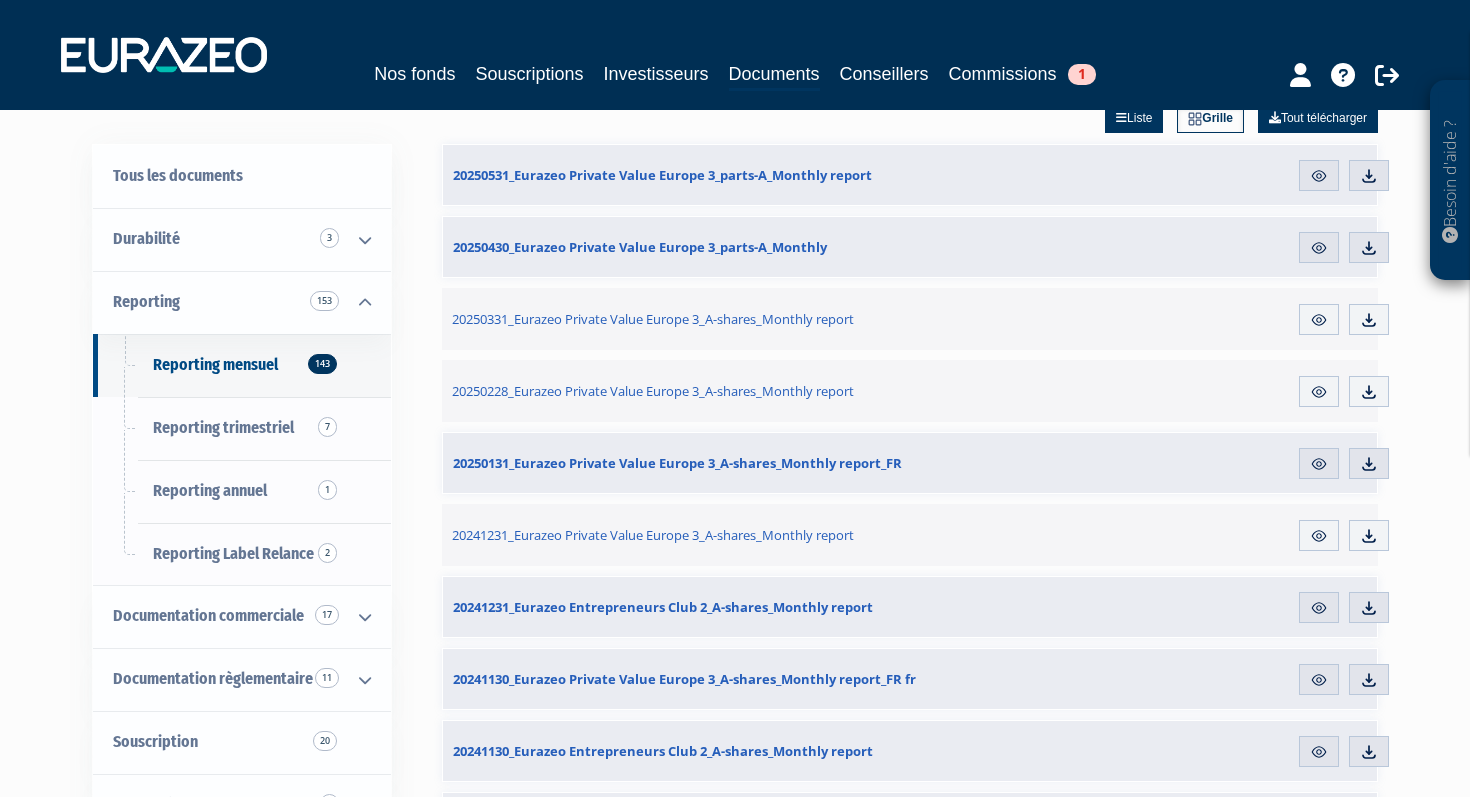 scroll, scrollTop: 143, scrollLeft: 0, axis: vertical 